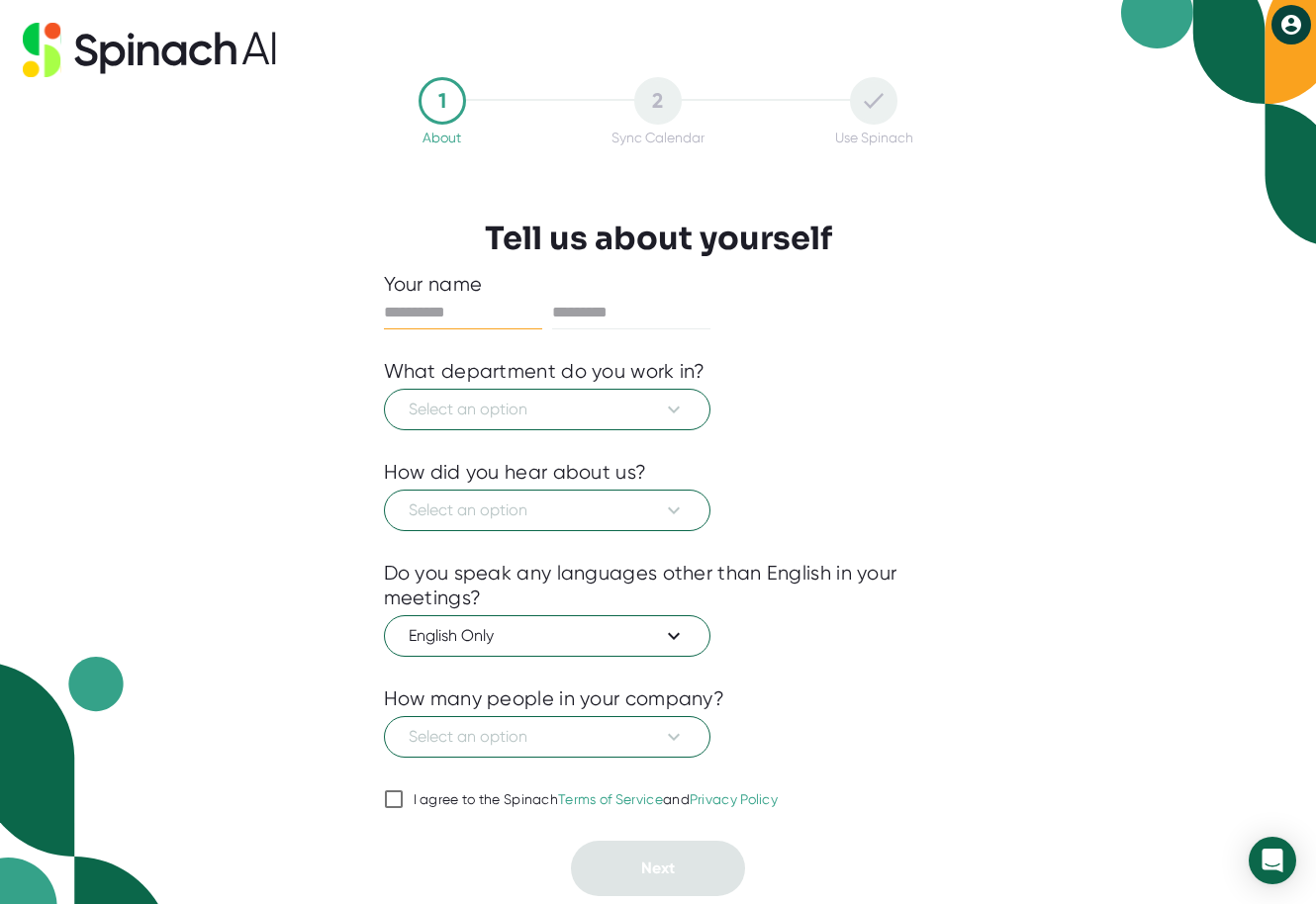 scroll, scrollTop: 0, scrollLeft: 0, axis: both 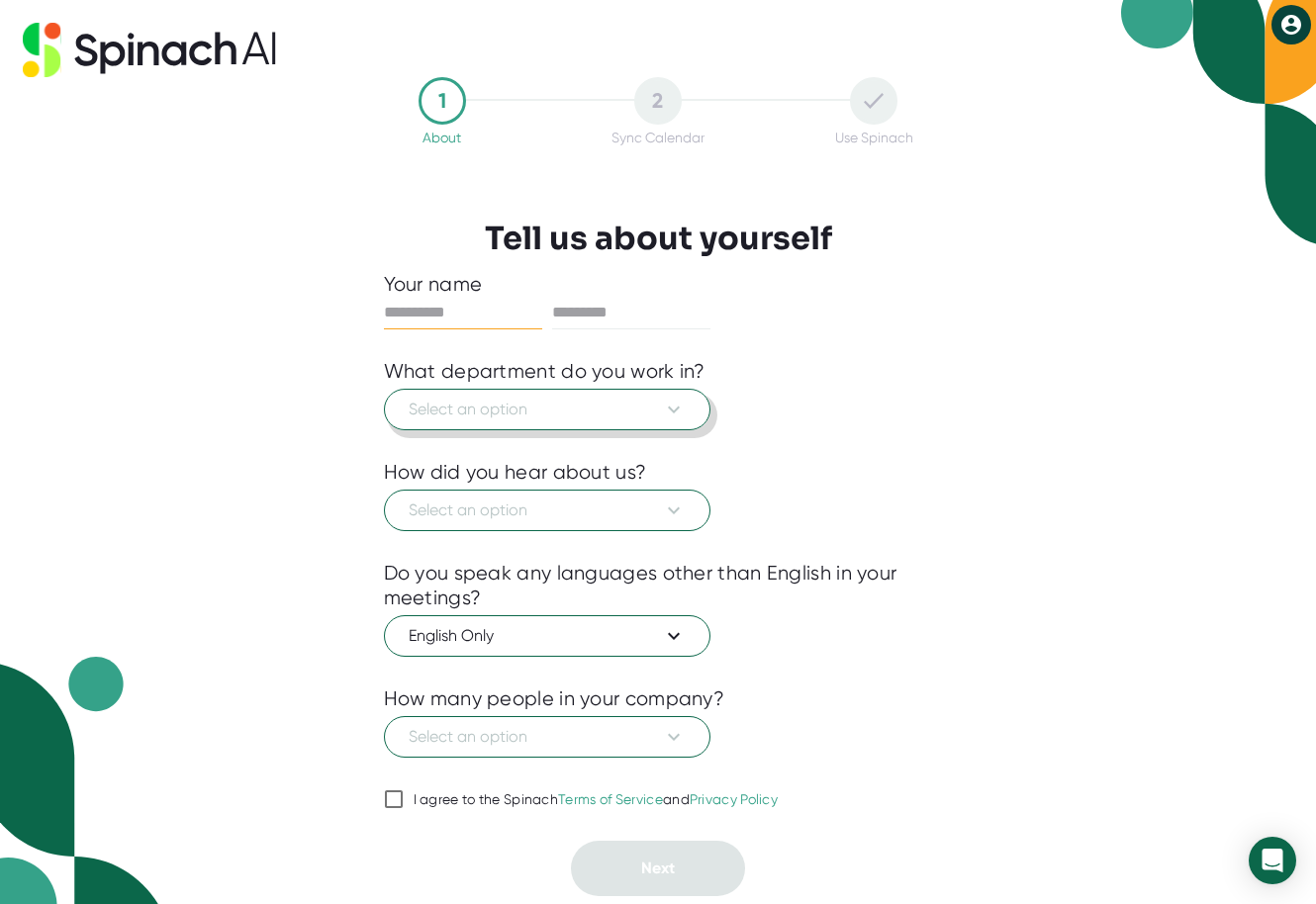 click 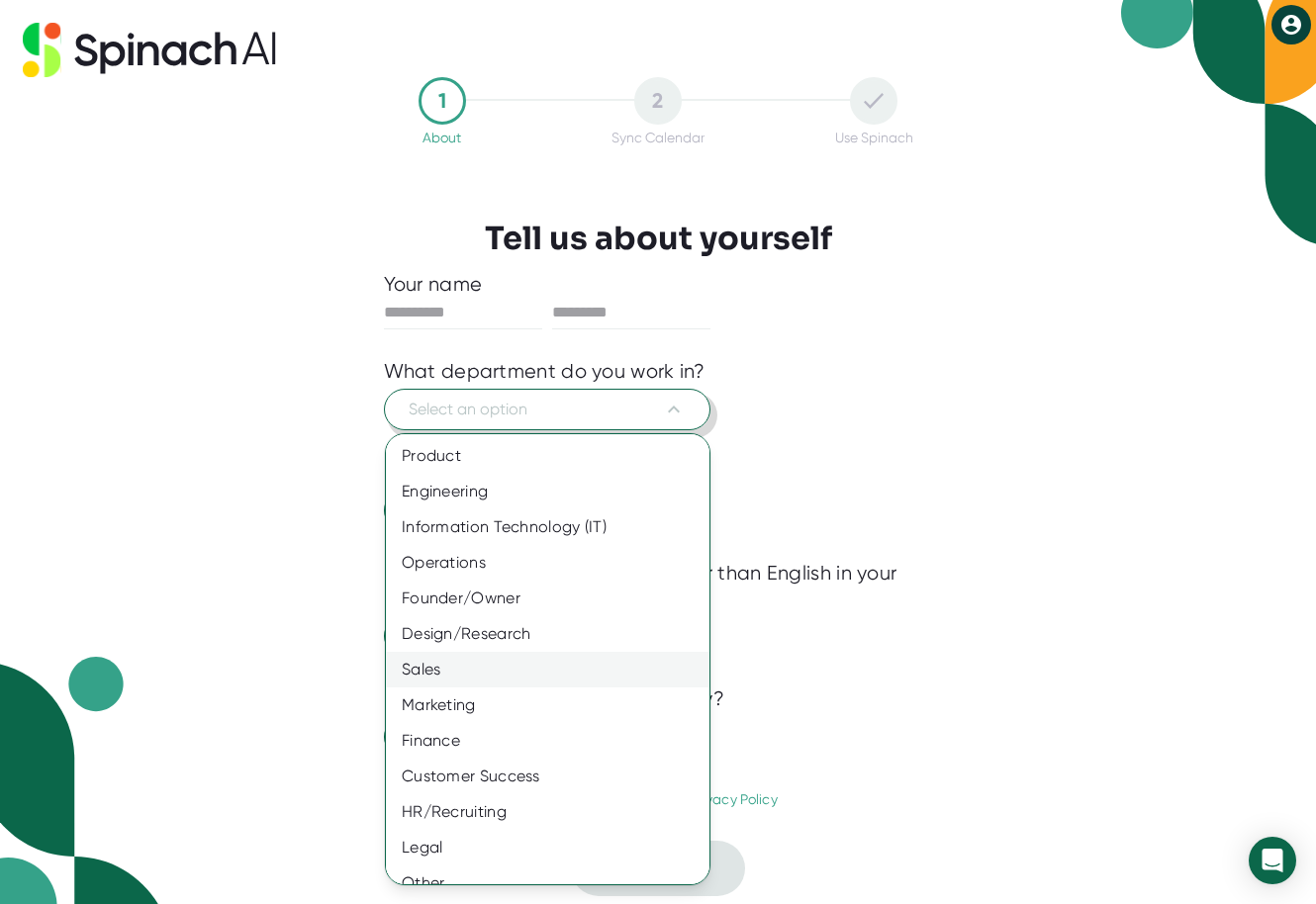 click on "Sales" at bounding box center [555, 670] 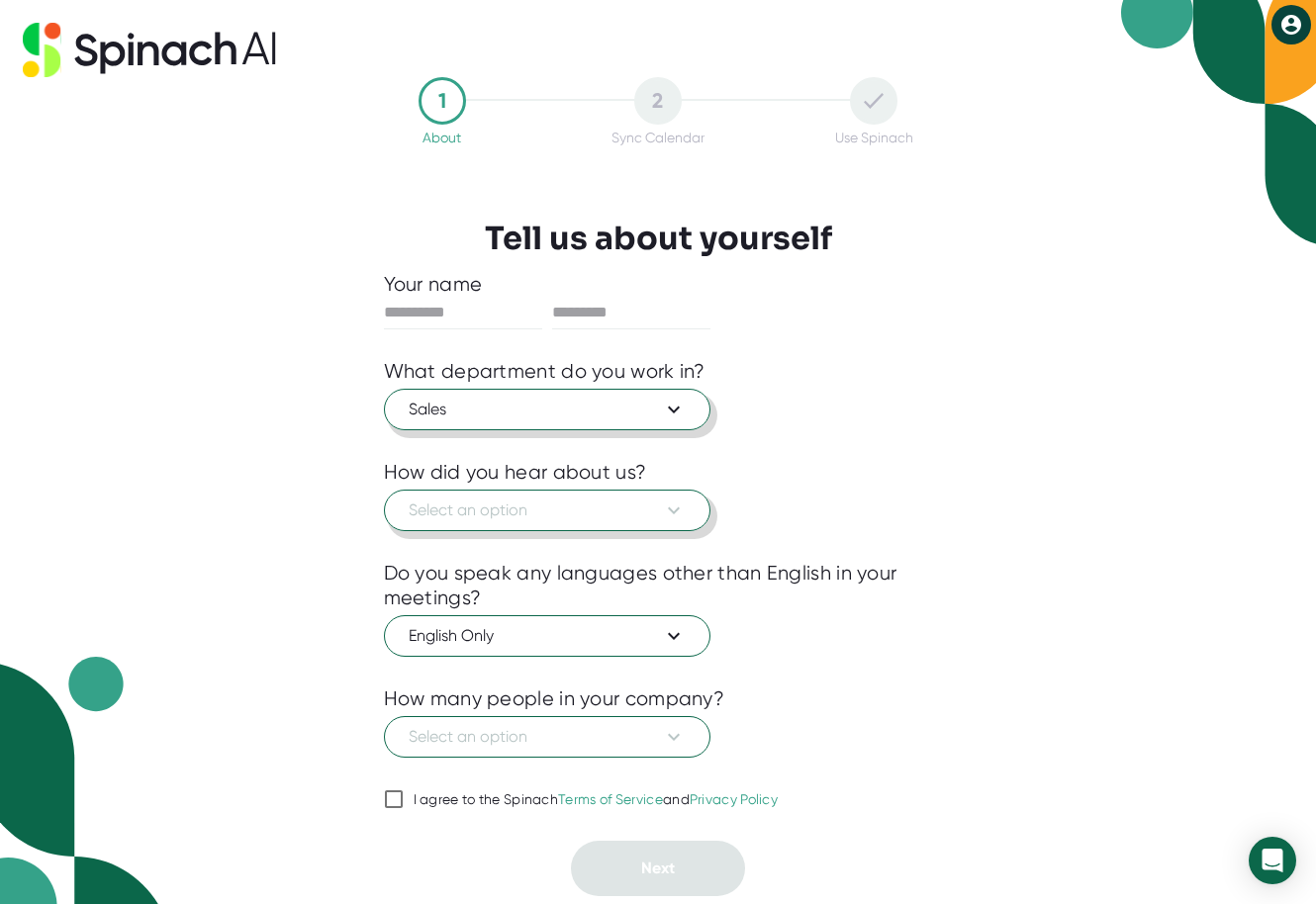 click on "Select an option" at bounding box center (547, 510) 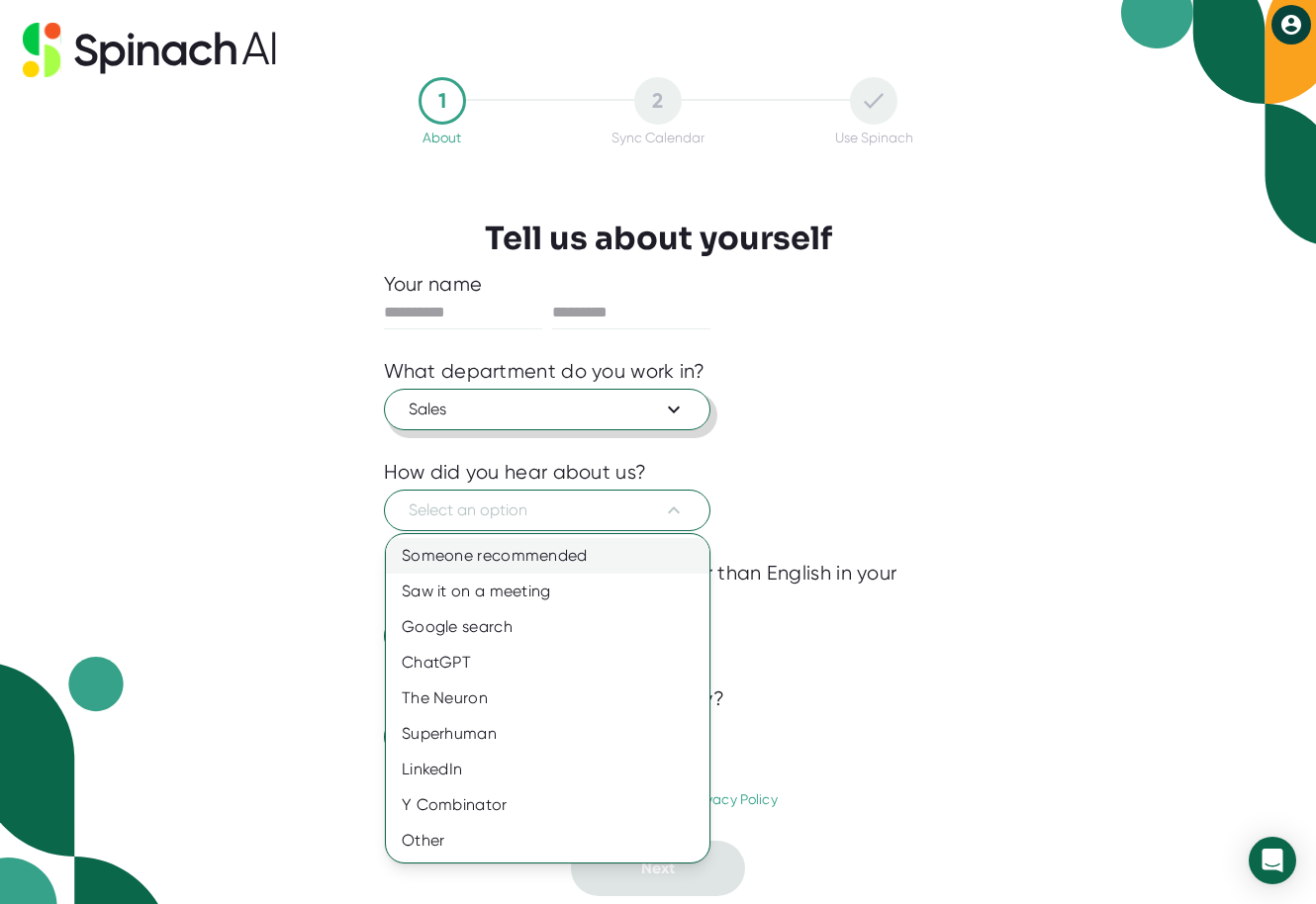 click on "Someone recommended" at bounding box center [547, 556] 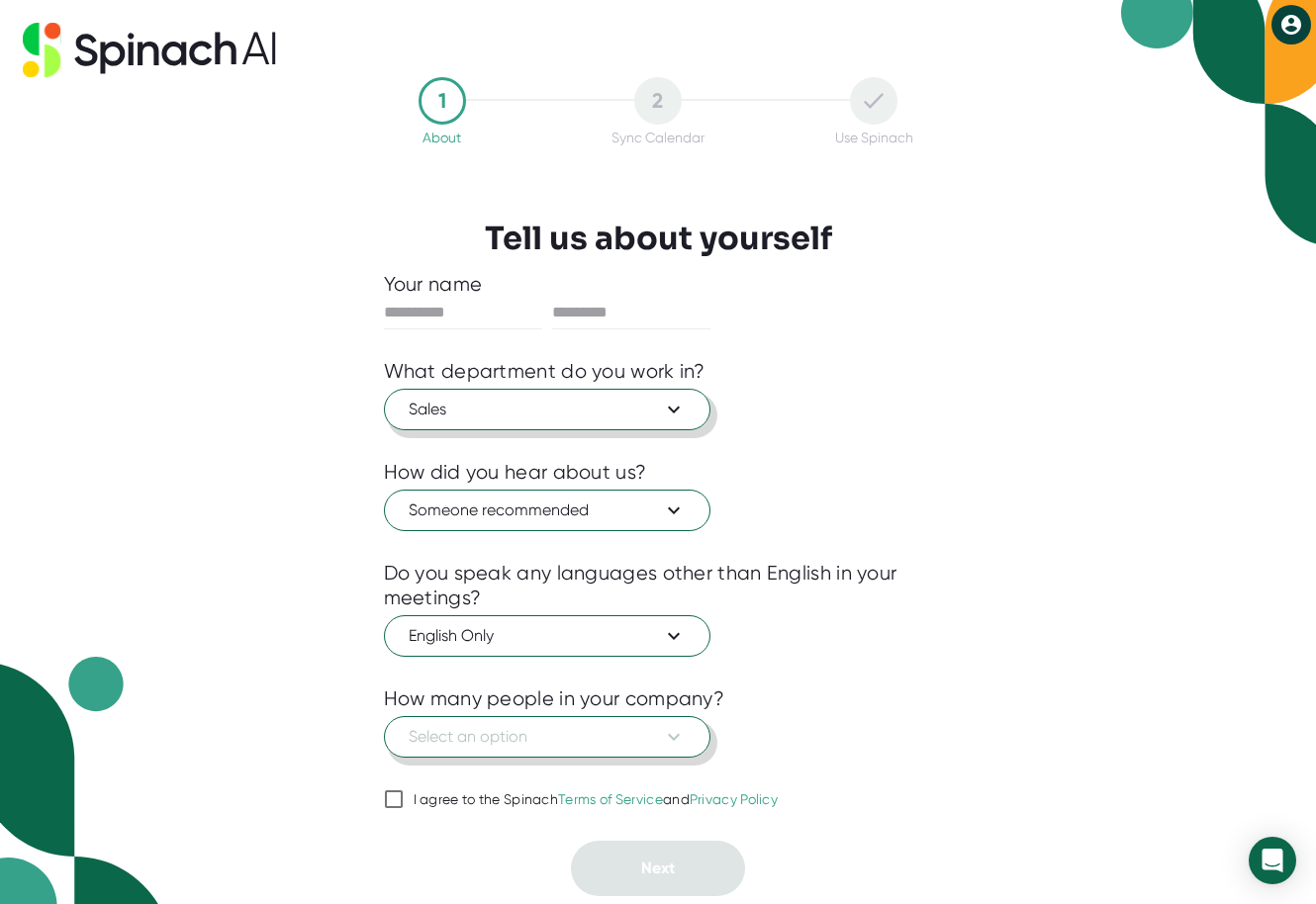 click on "Select an option" at bounding box center [547, 737] 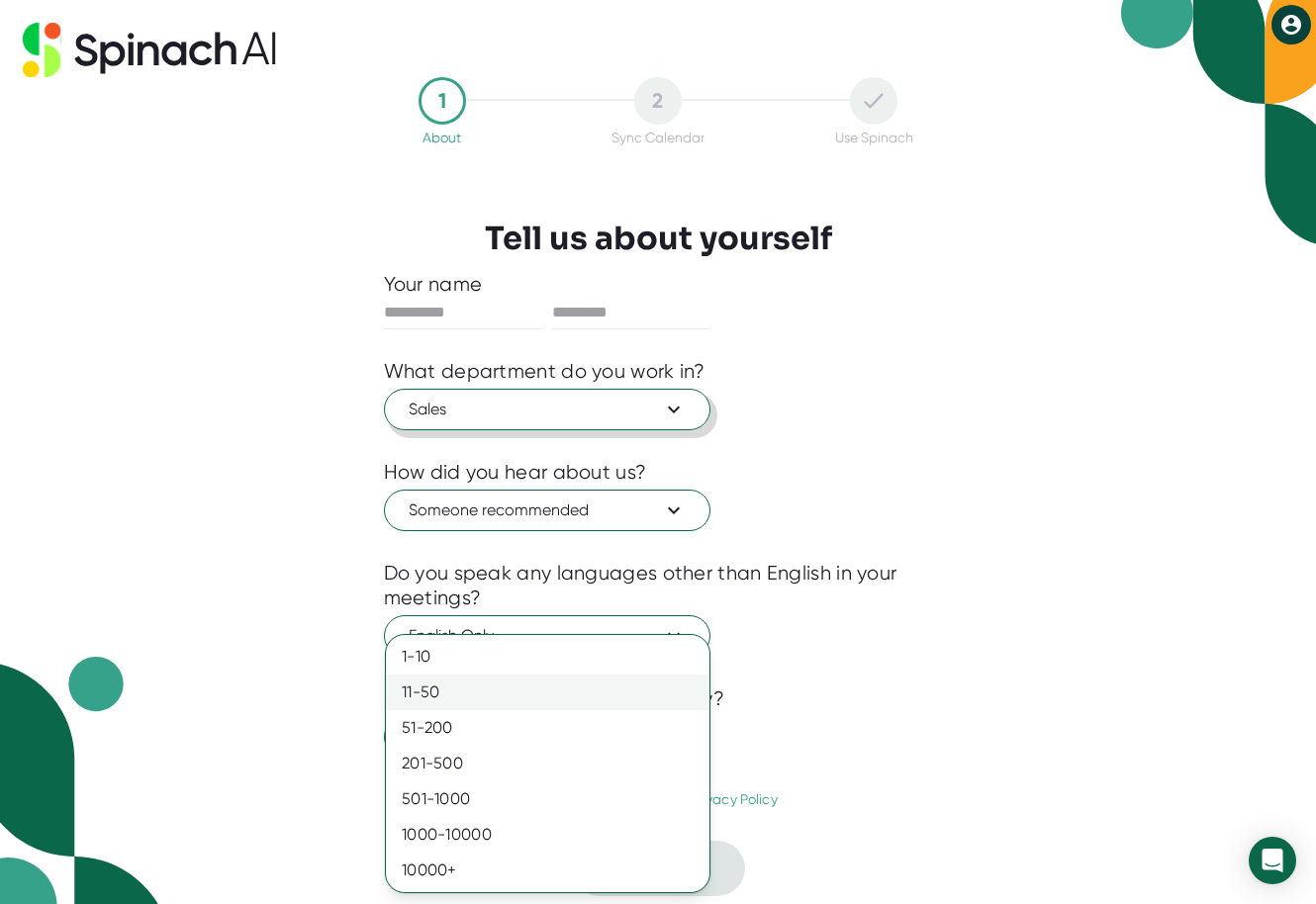 click on "11-50" at bounding box center [547, 692] 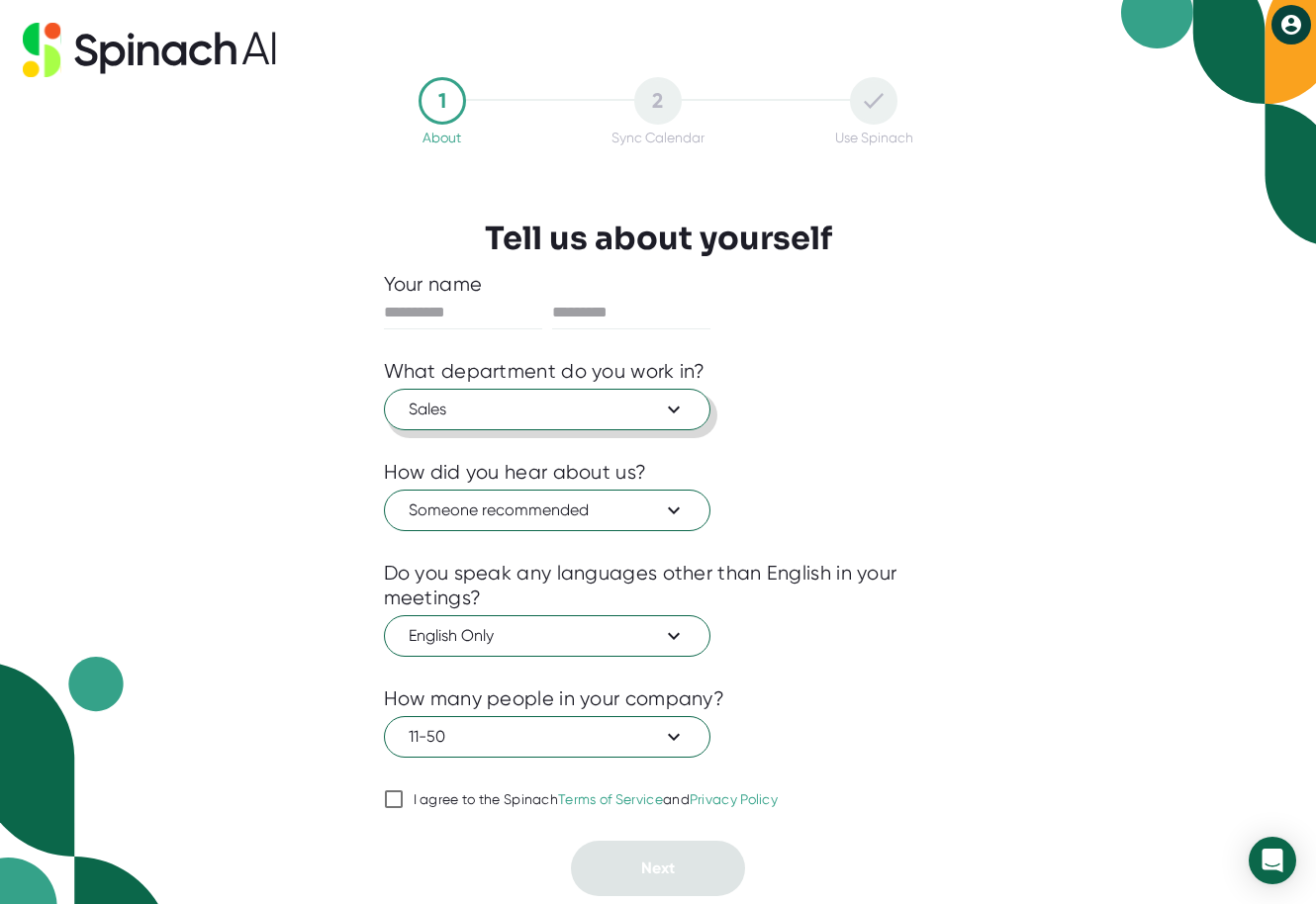click on "I agree to the Spinach  Terms of Service  and  Privacy Policy" at bounding box center (394, 799) 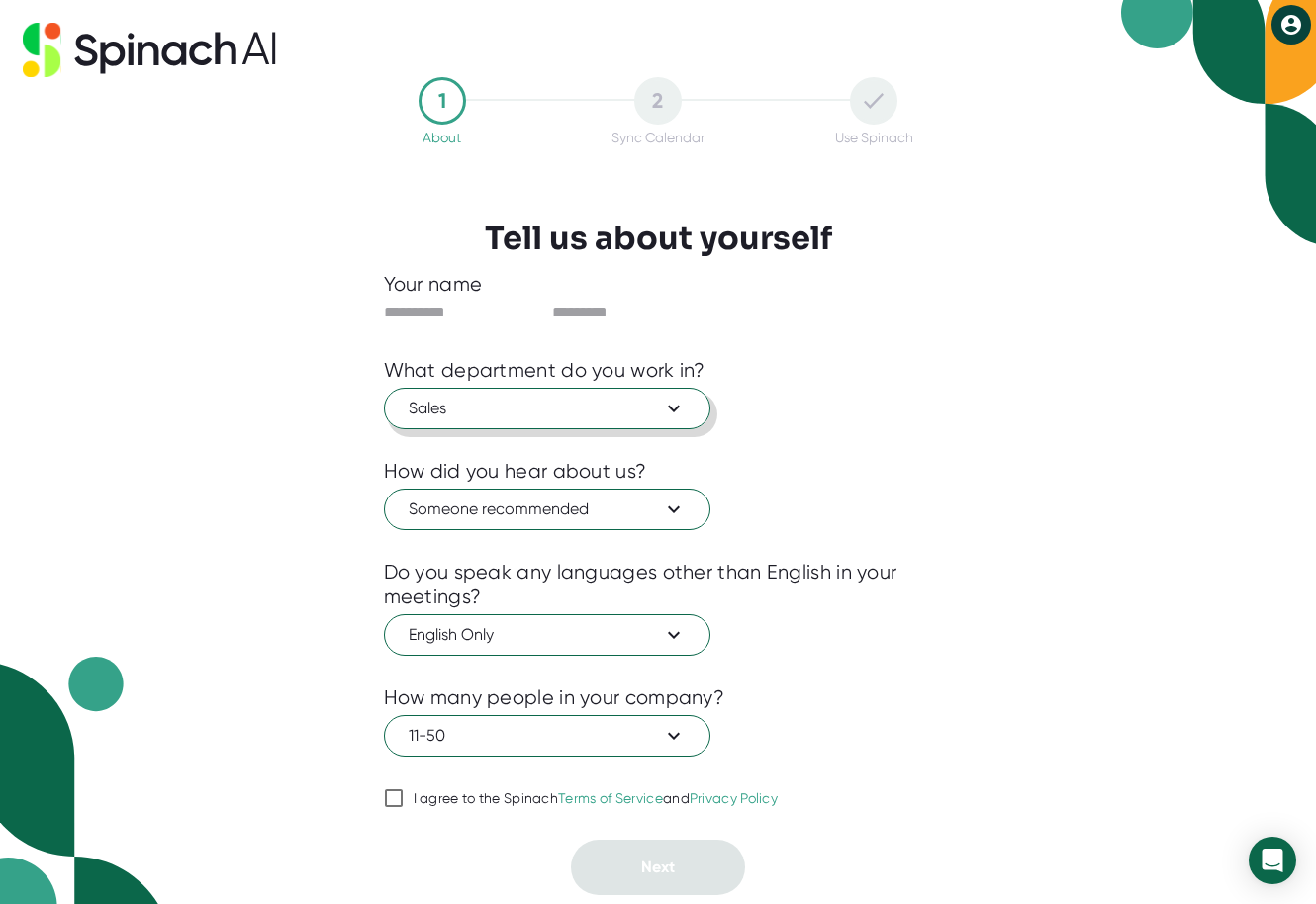 checkbox on "true" 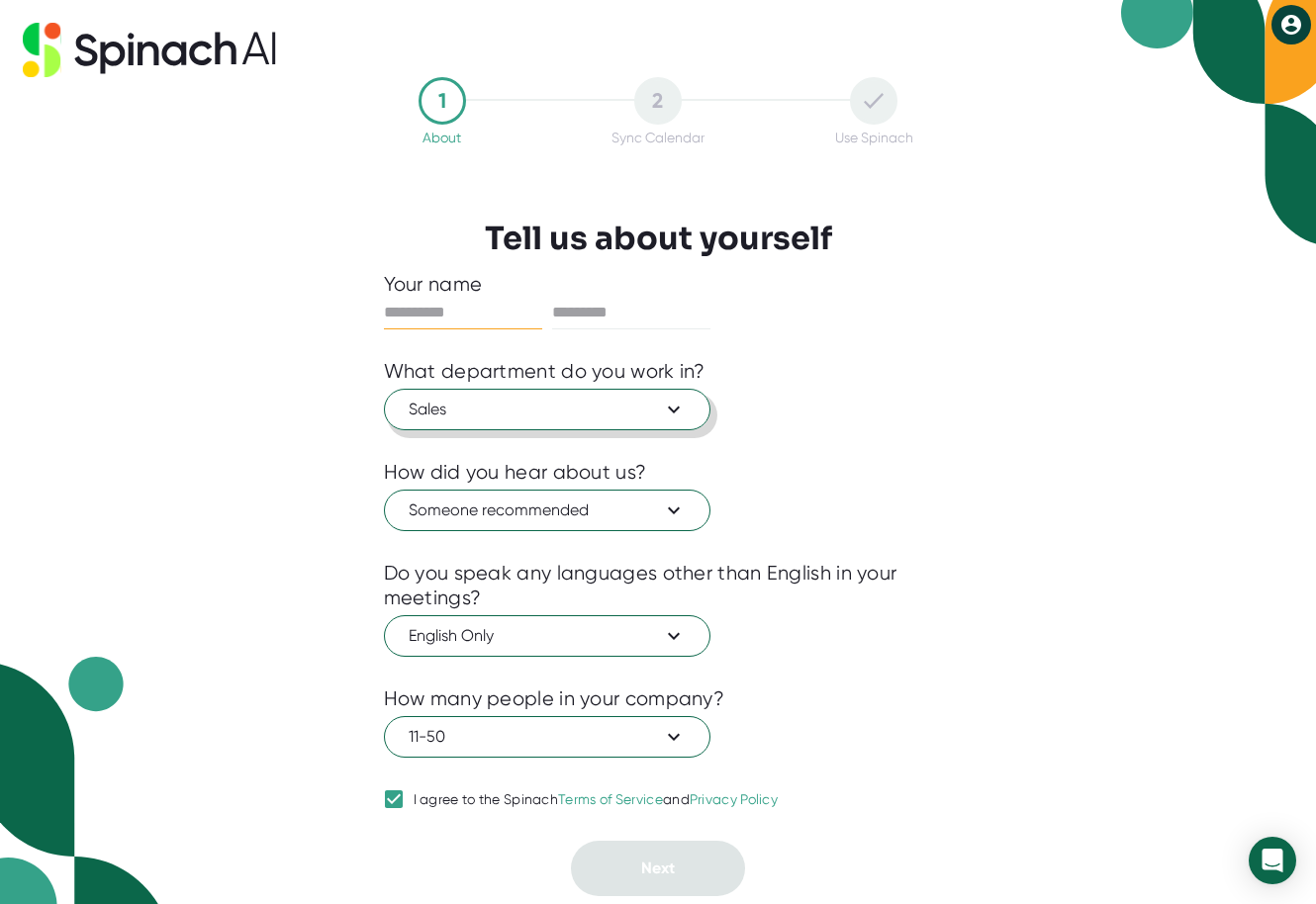 click at bounding box center (463, 313) 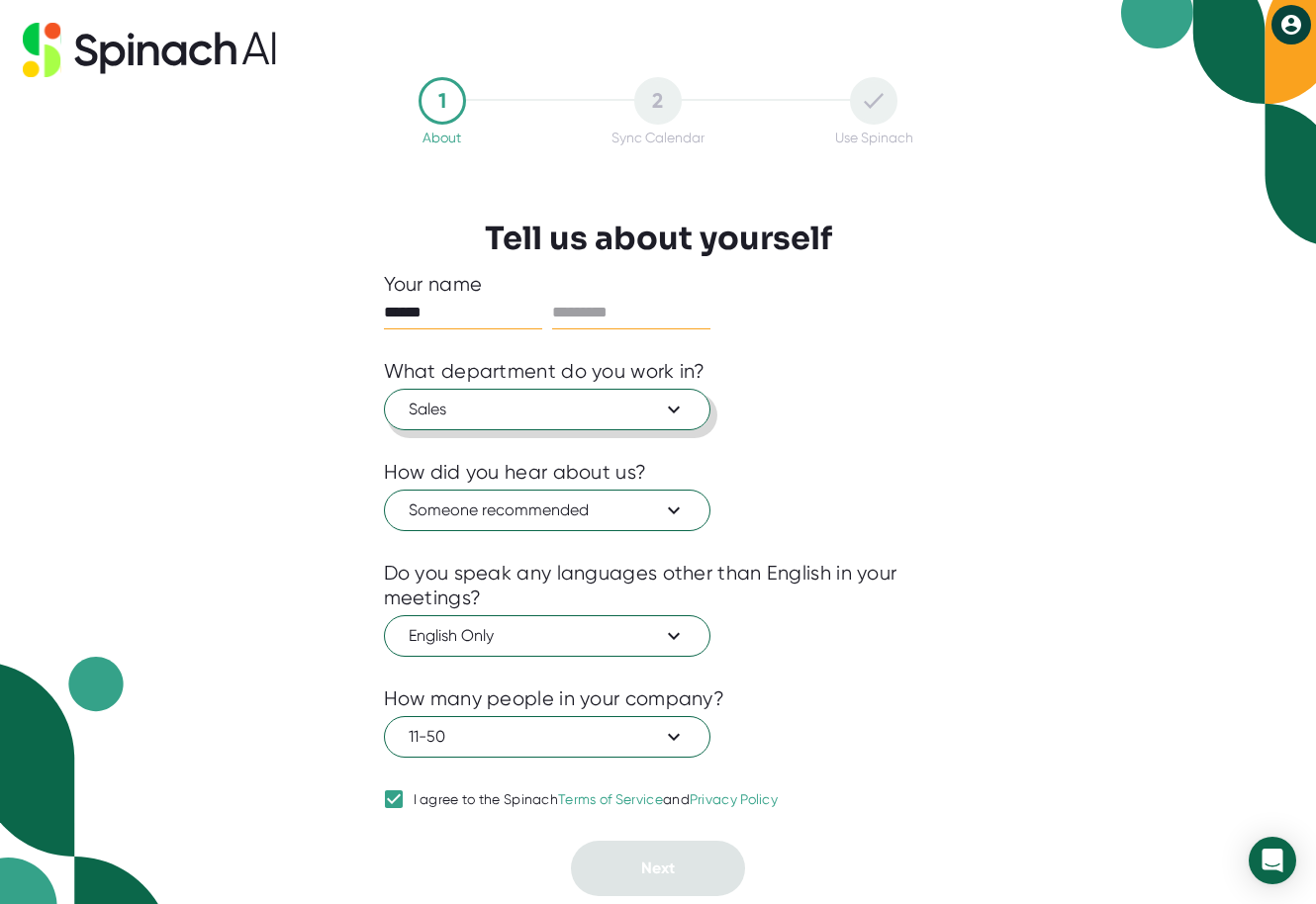 type on "******" 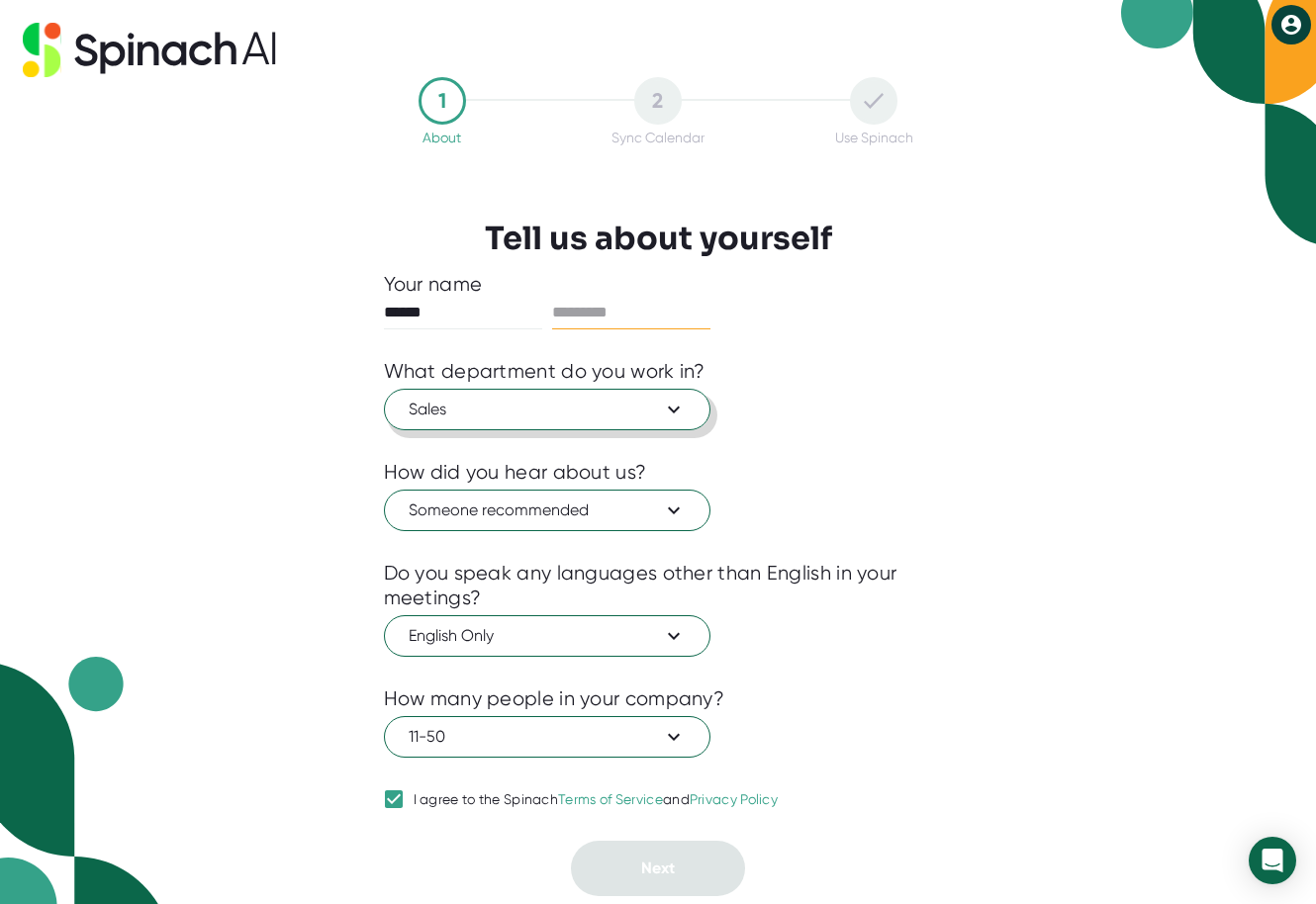 click at bounding box center [631, 313] 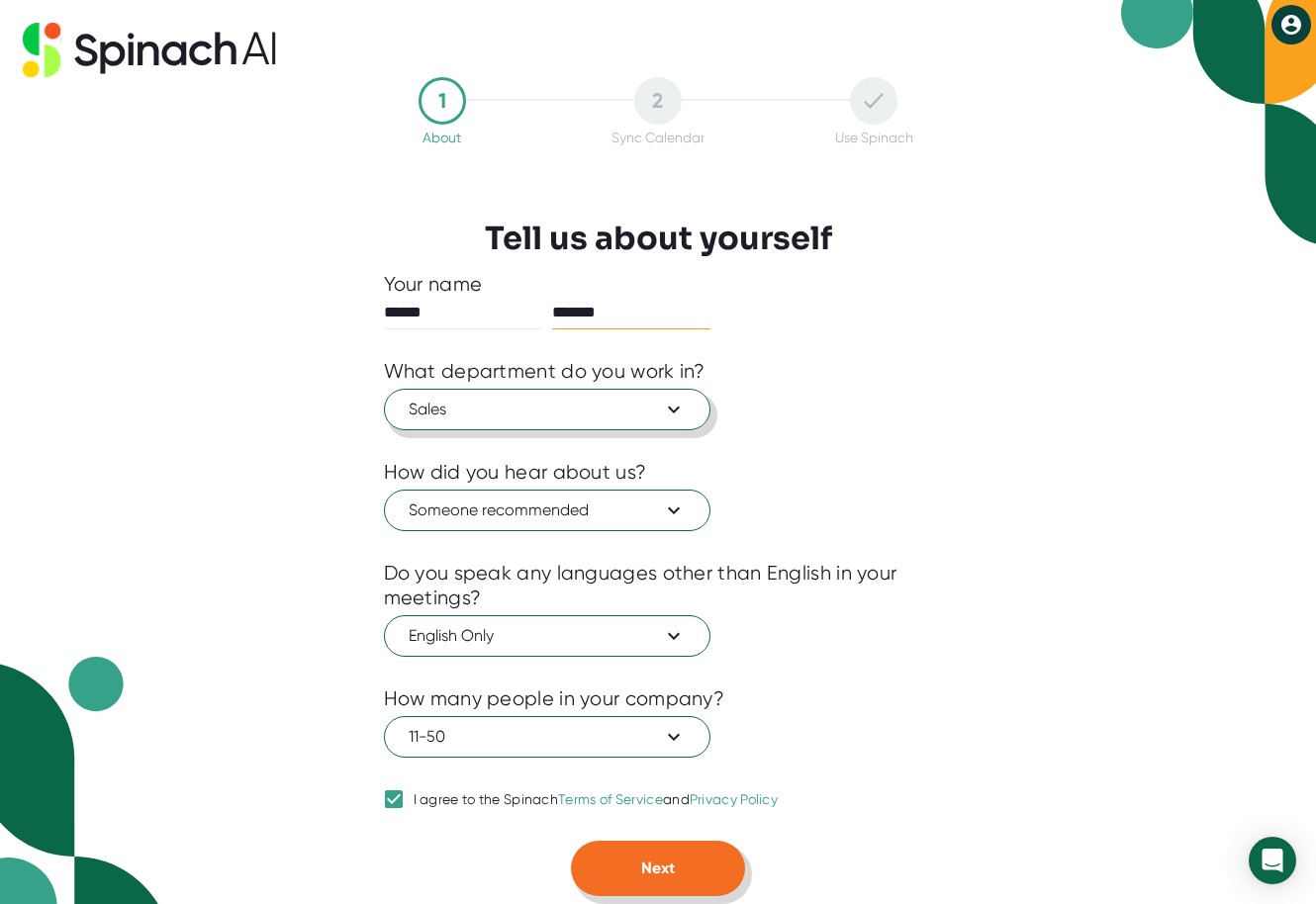 type on "*******" 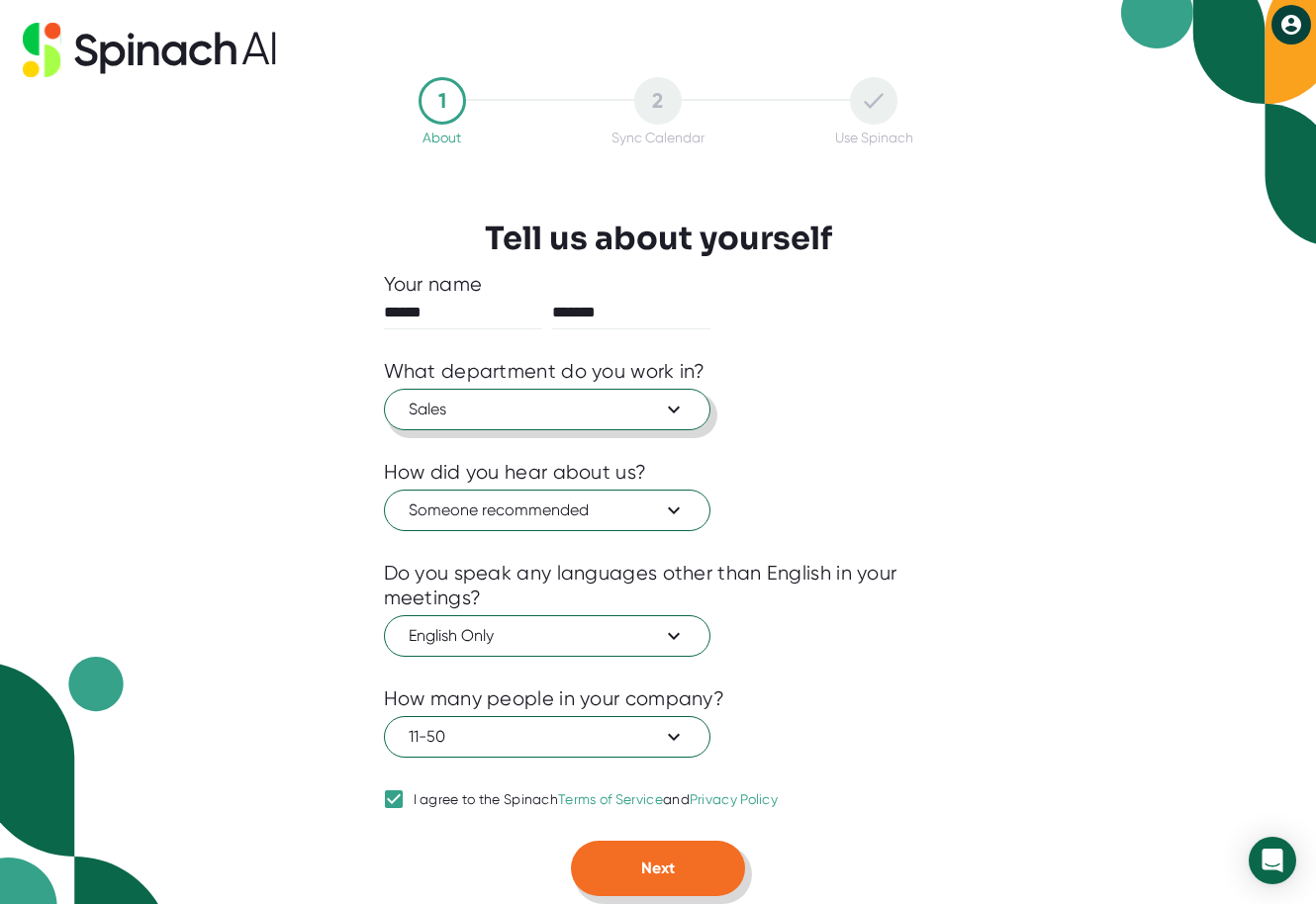 click on "Next" at bounding box center [658, 868] 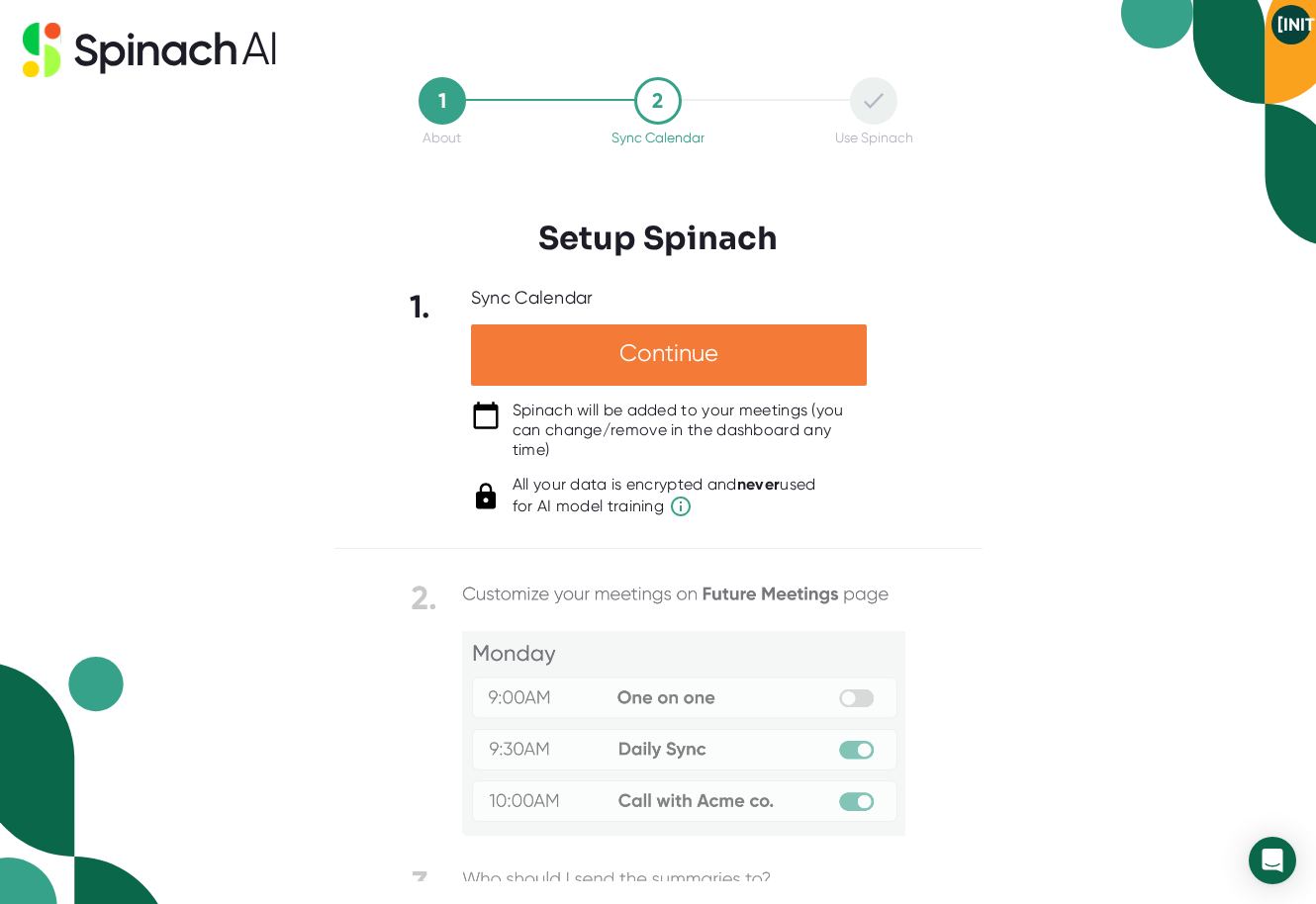 click on "Continue" at bounding box center [669, 355] 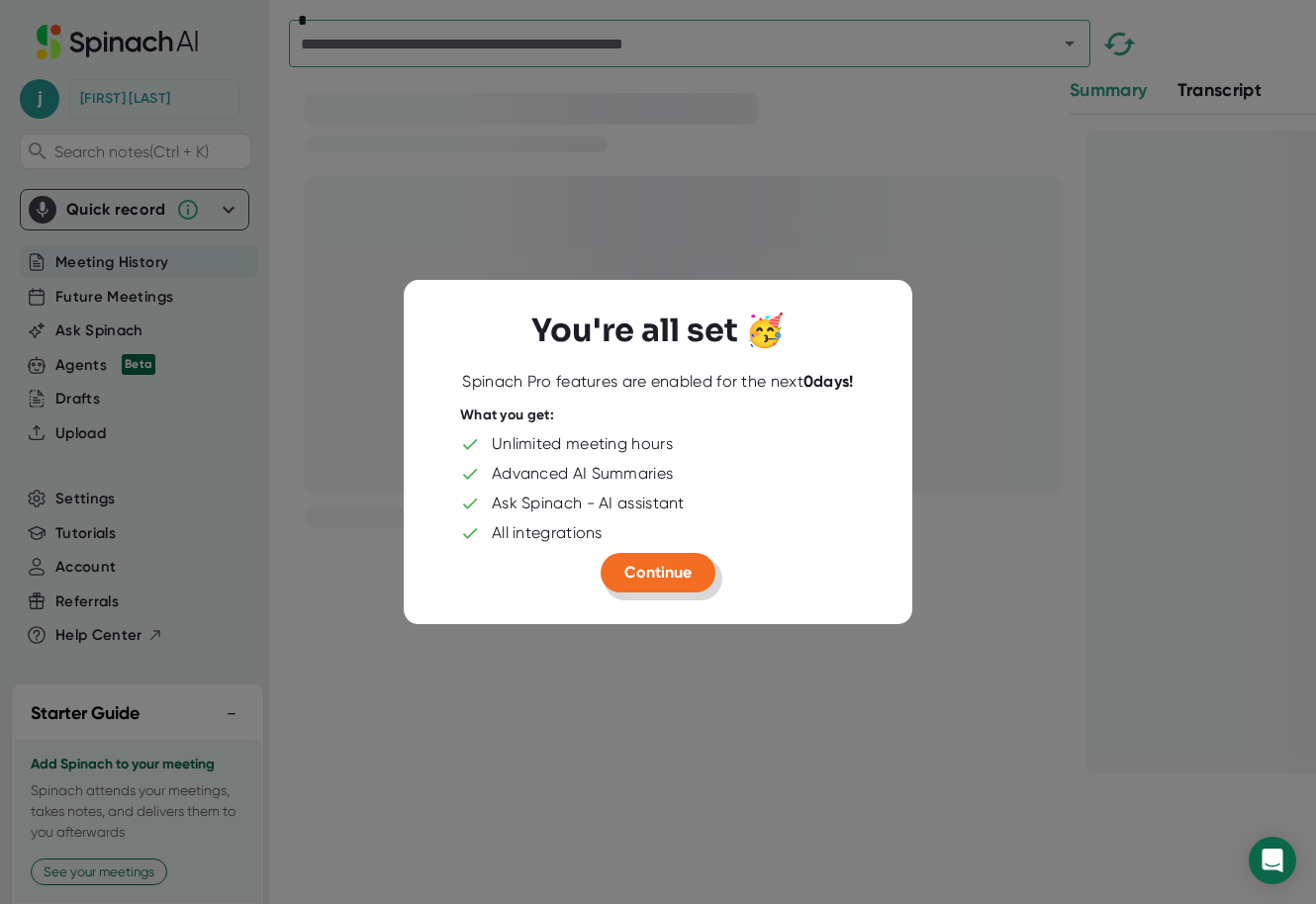 click on "Continue" at bounding box center [658, 572] 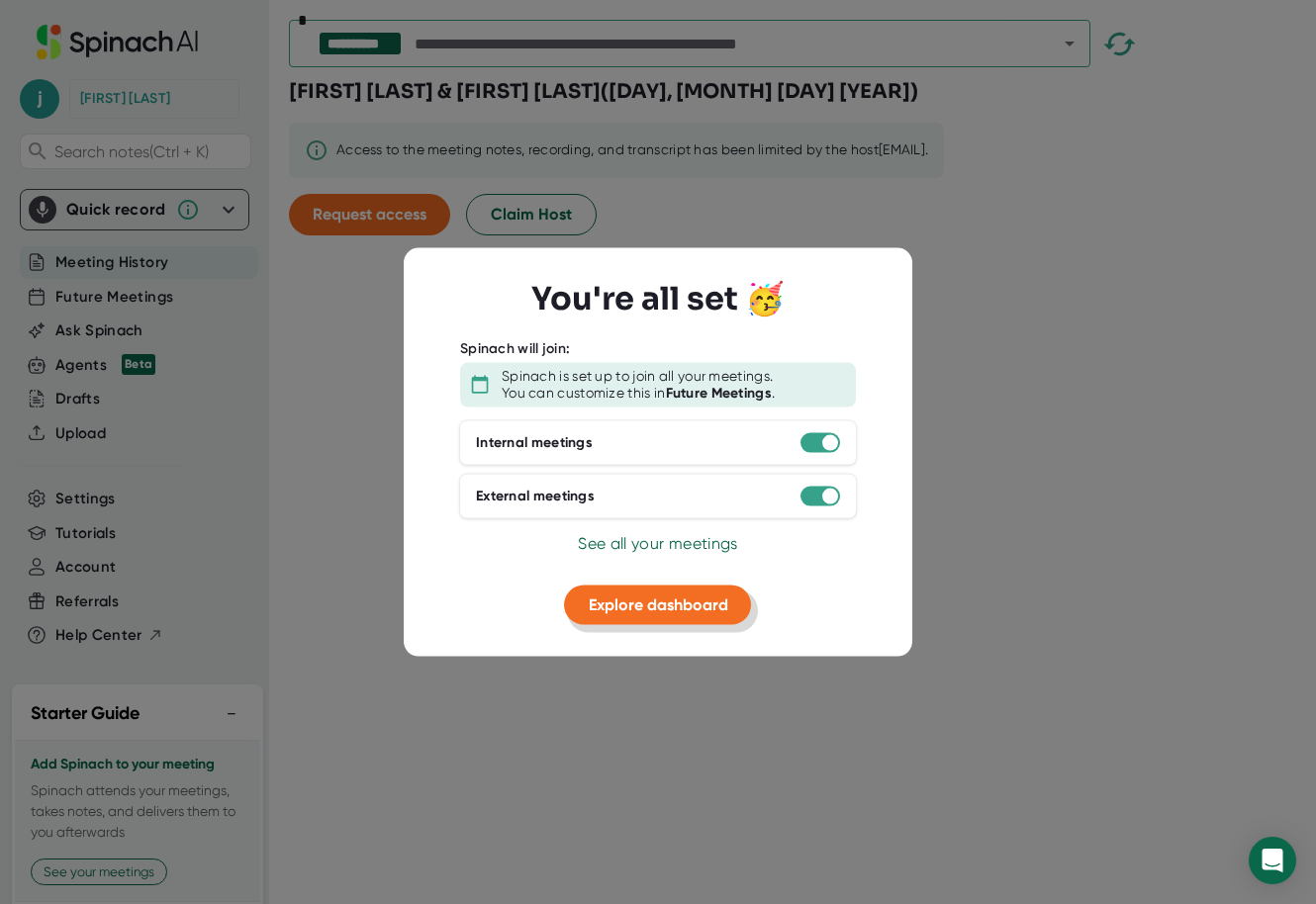 click on "Explore dashboard" at bounding box center (658, 603) 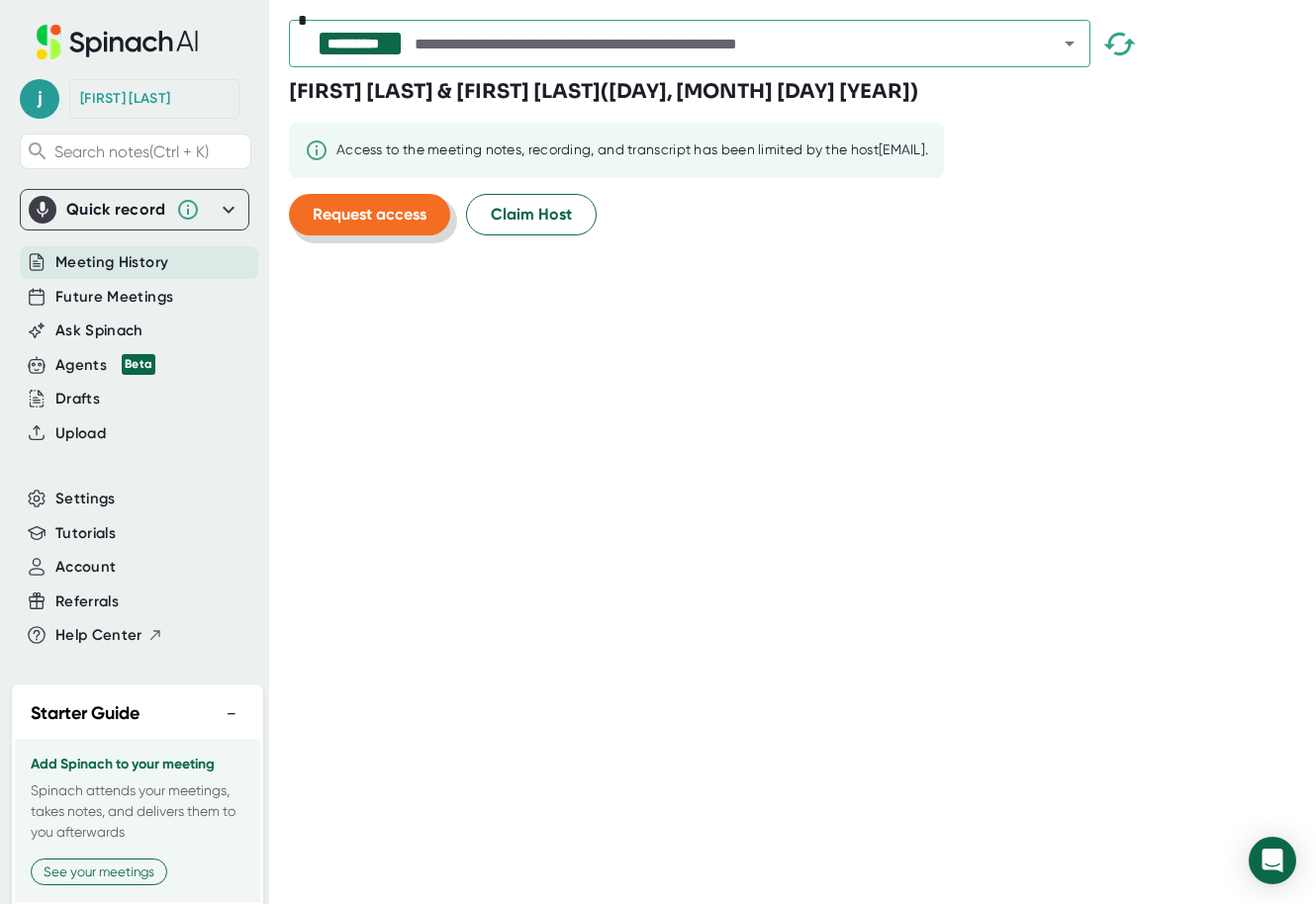 click on "Request access" at bounding box center [369, 215] 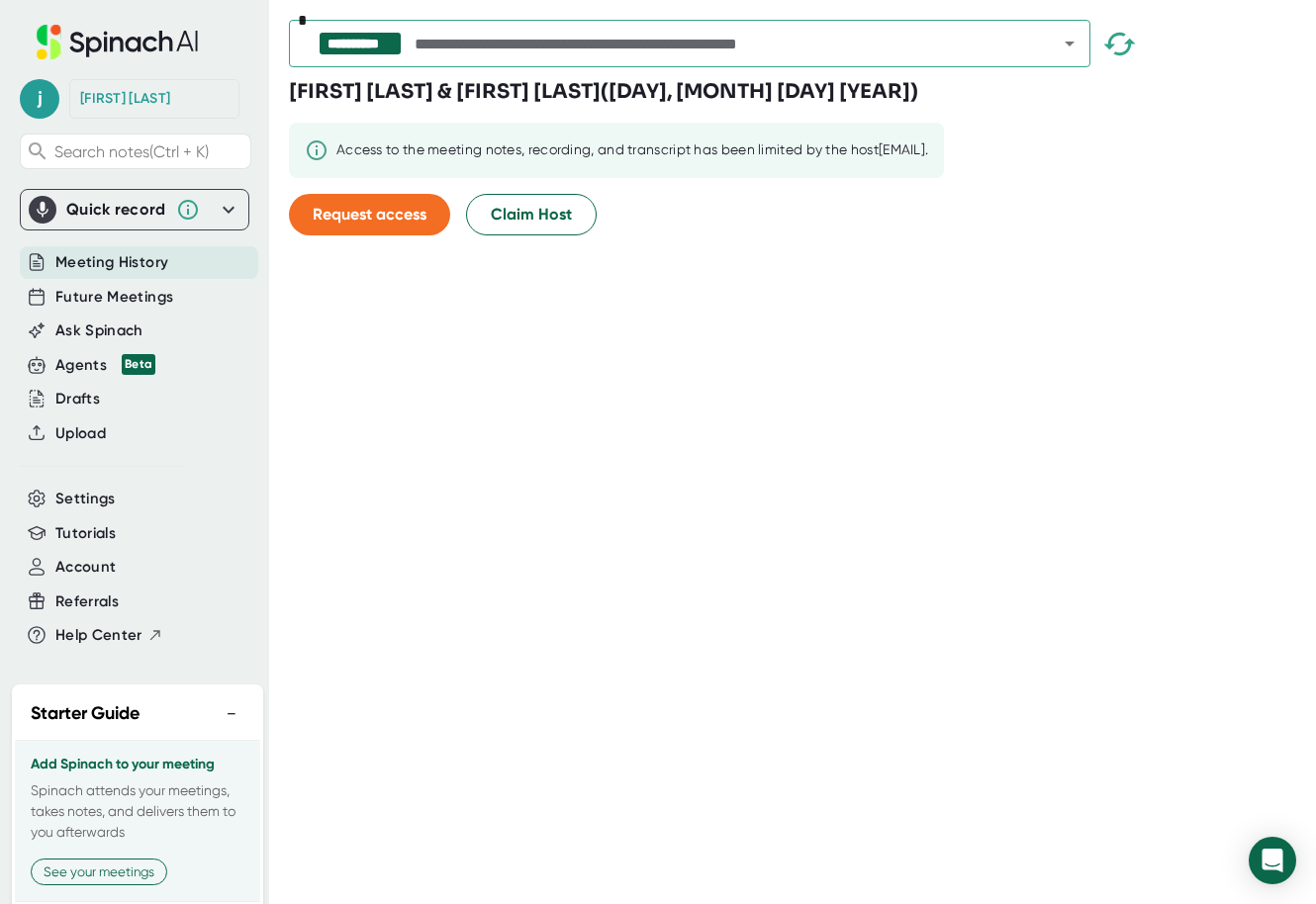drag, startPoint x: 236, startPoint y: 0, endPoint x: 989, endPoint y: 288, distance: 806.1966 